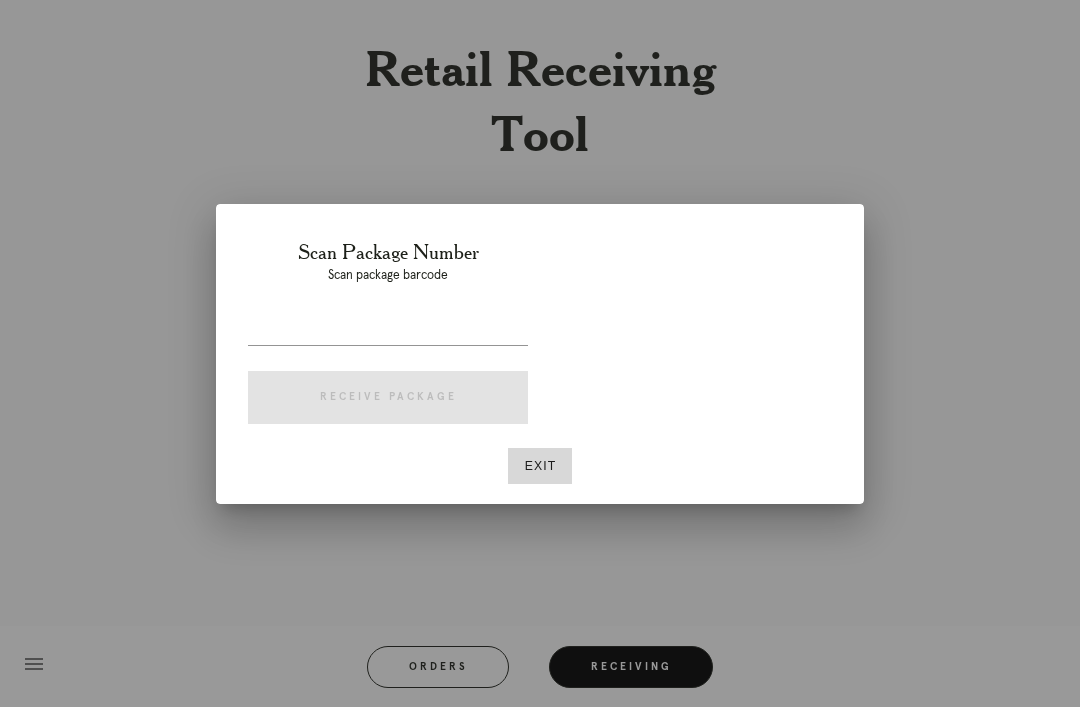 scroll, scrollTop: 64, scrollLeft: 0, axis: vertical 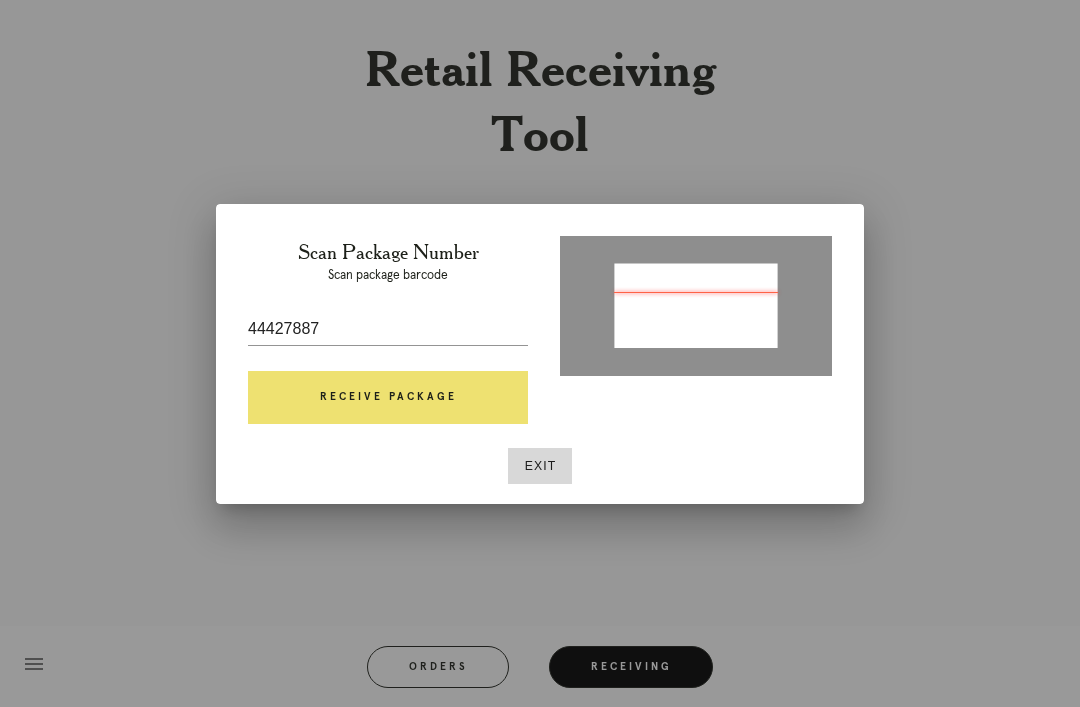 type on "P978084216457914" 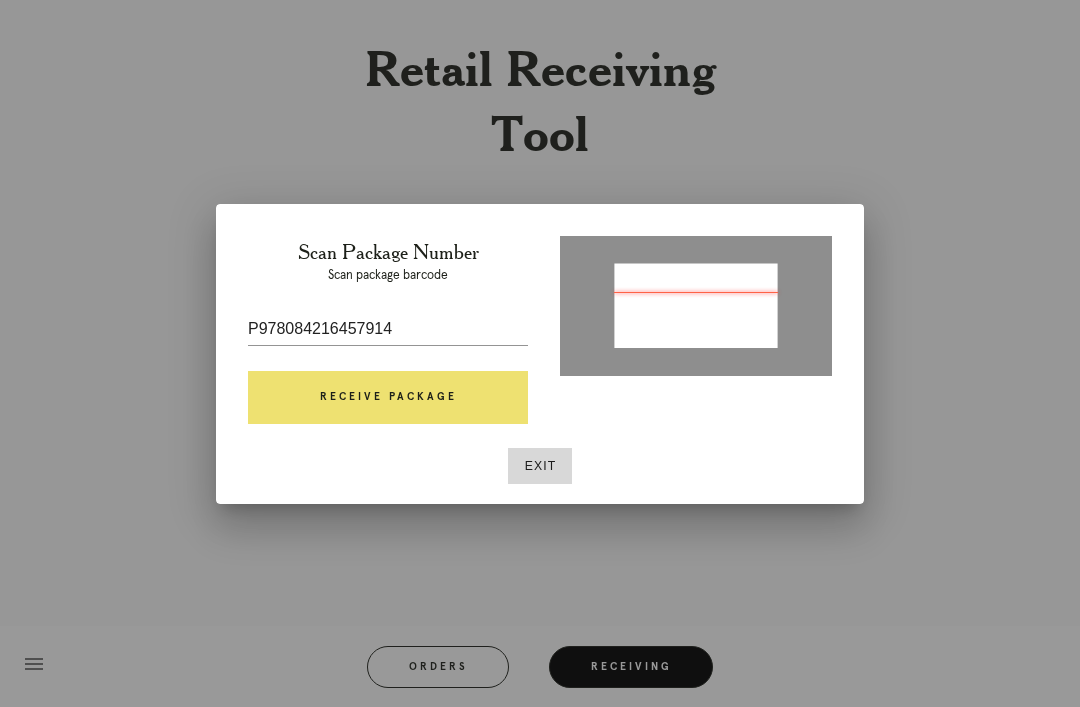 click on "Receive Package" at bounding box center [388, 398] 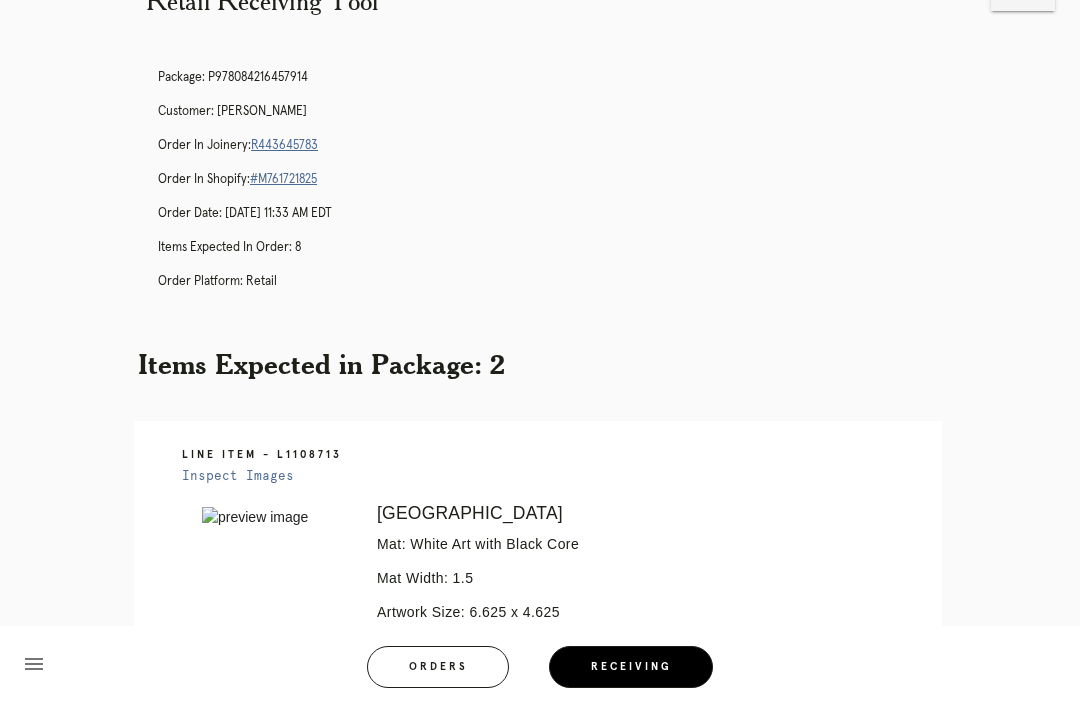 click on "R443645783" at bounding box center [284, 145] 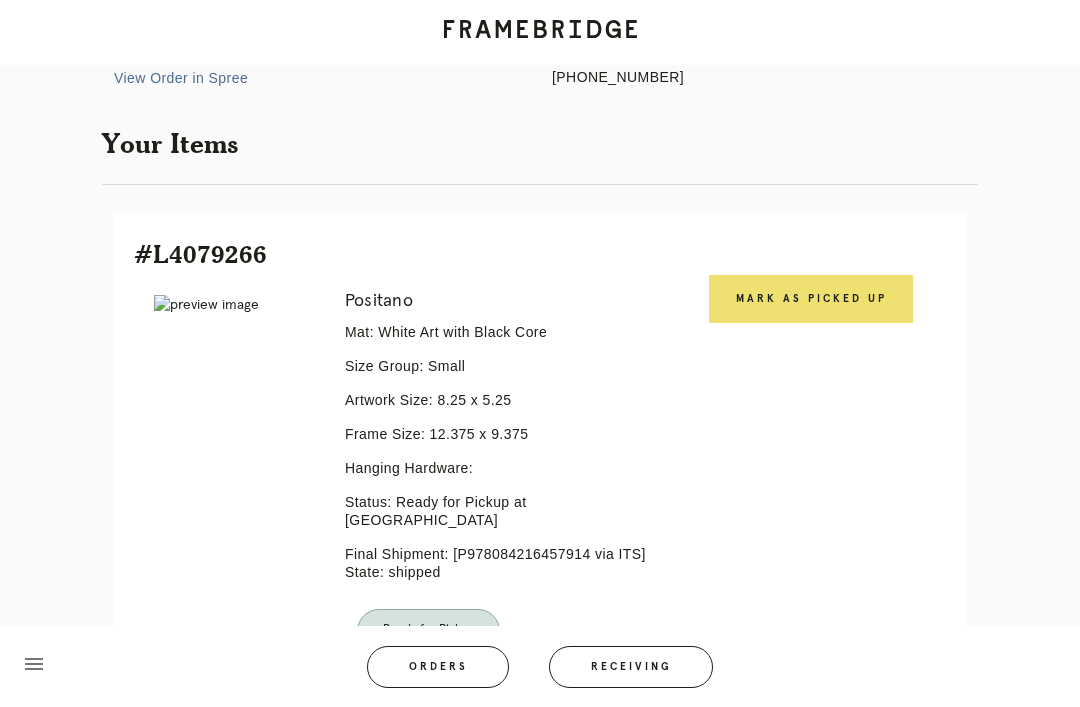 scroll, scrollTop: 396, scrollLeft: 0, axis: vertical 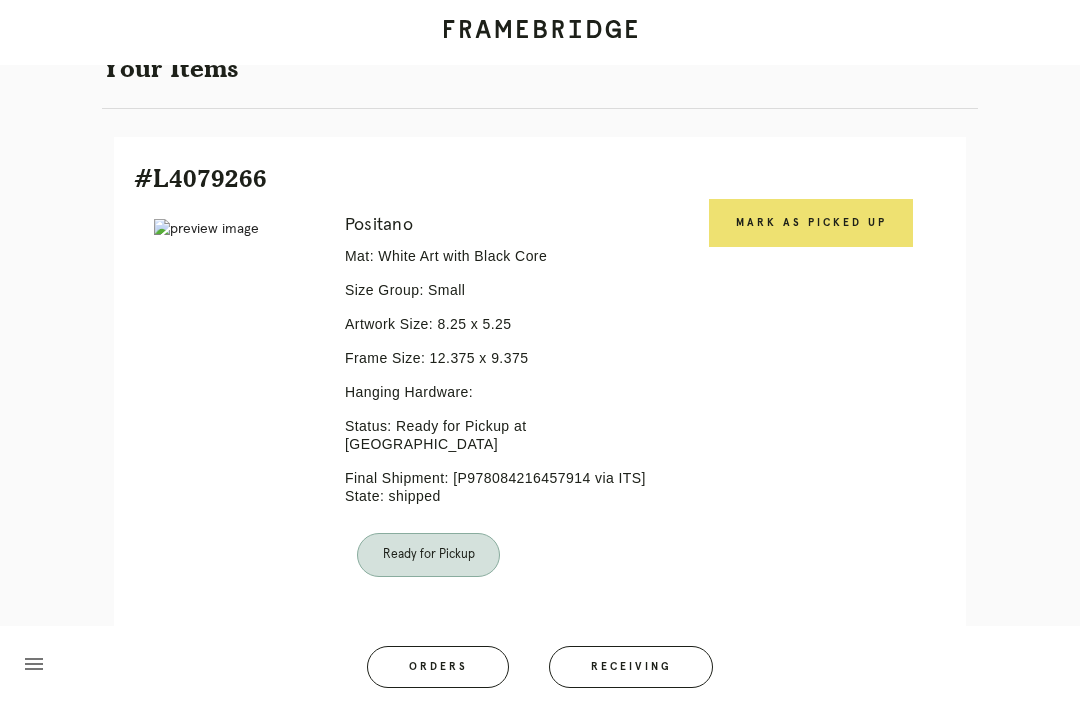 click on "Mark as Picked Up" at bounding box center [811, 223] 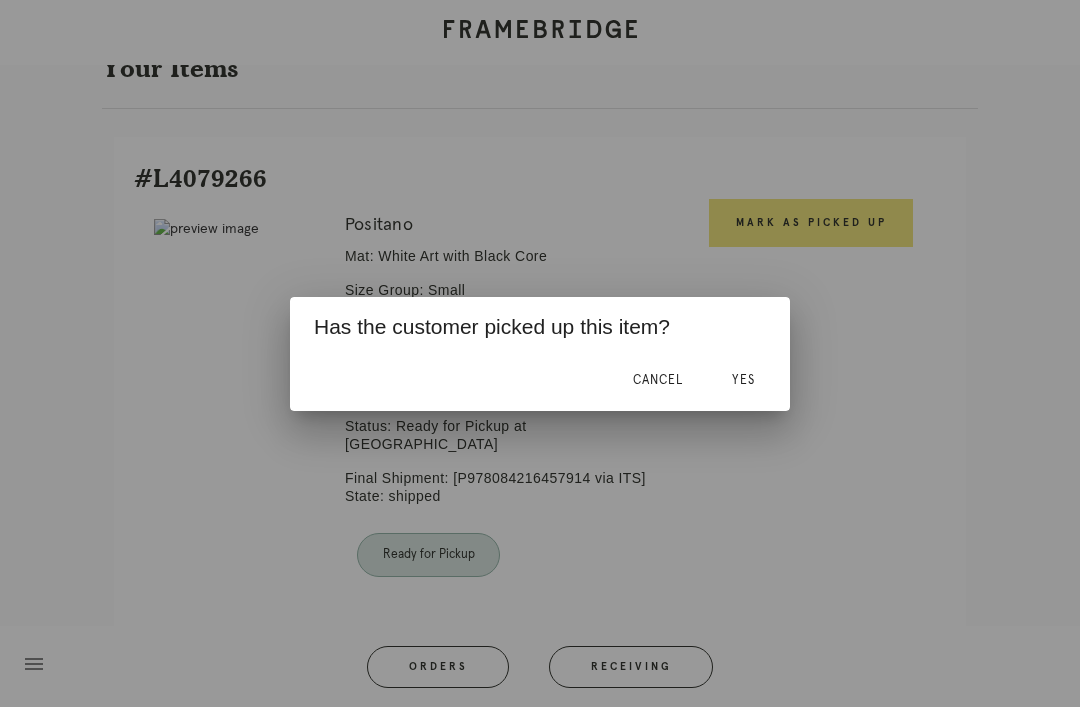 click on "Yes" at bounding box center (743, 380) 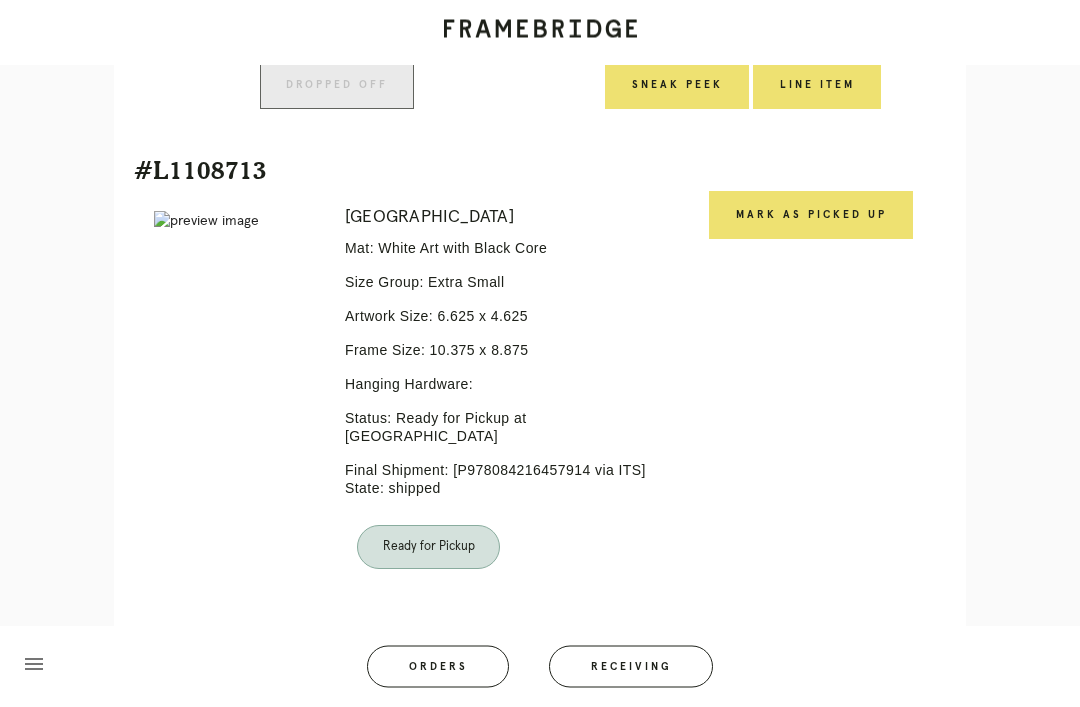 click on "Mark as Picked Up" at bounding box center [811, 216] 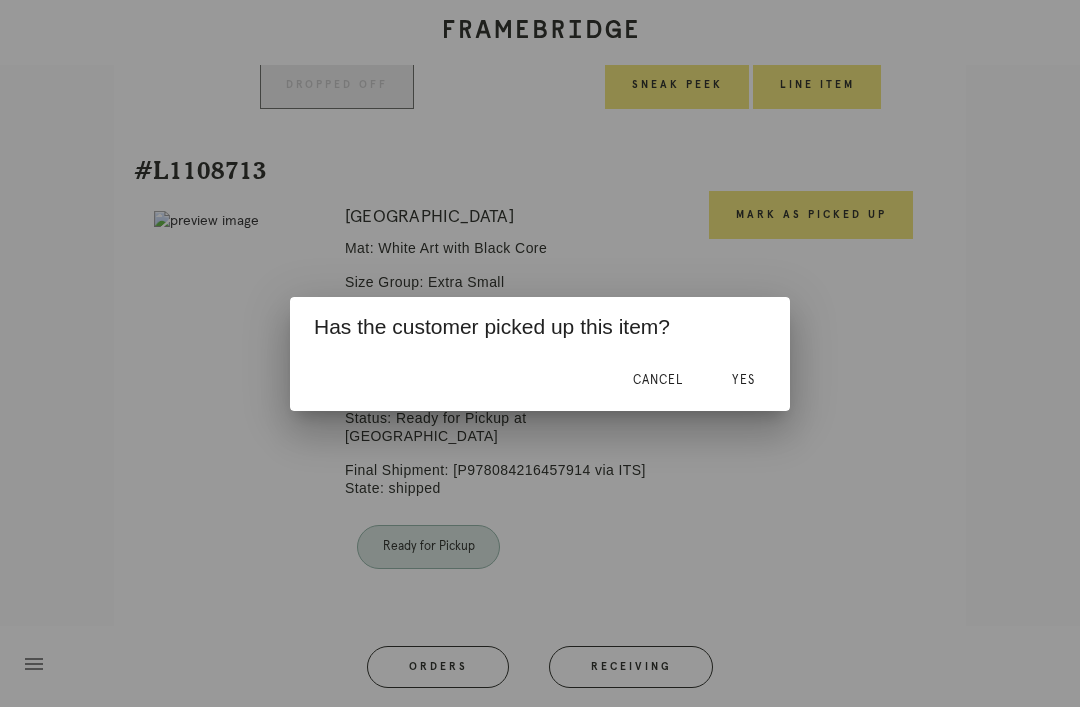 click on "Yes" at bounding box center (743, 381) 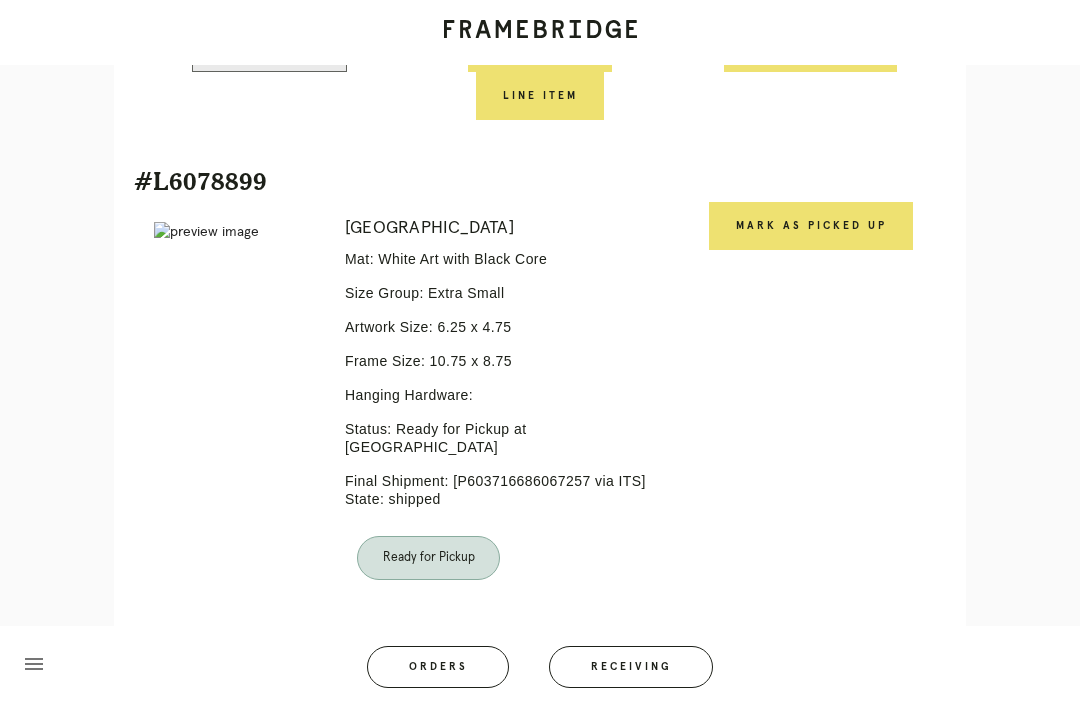 scroll, scrollTop: 937, scrollLeft: 0, axis: vertical 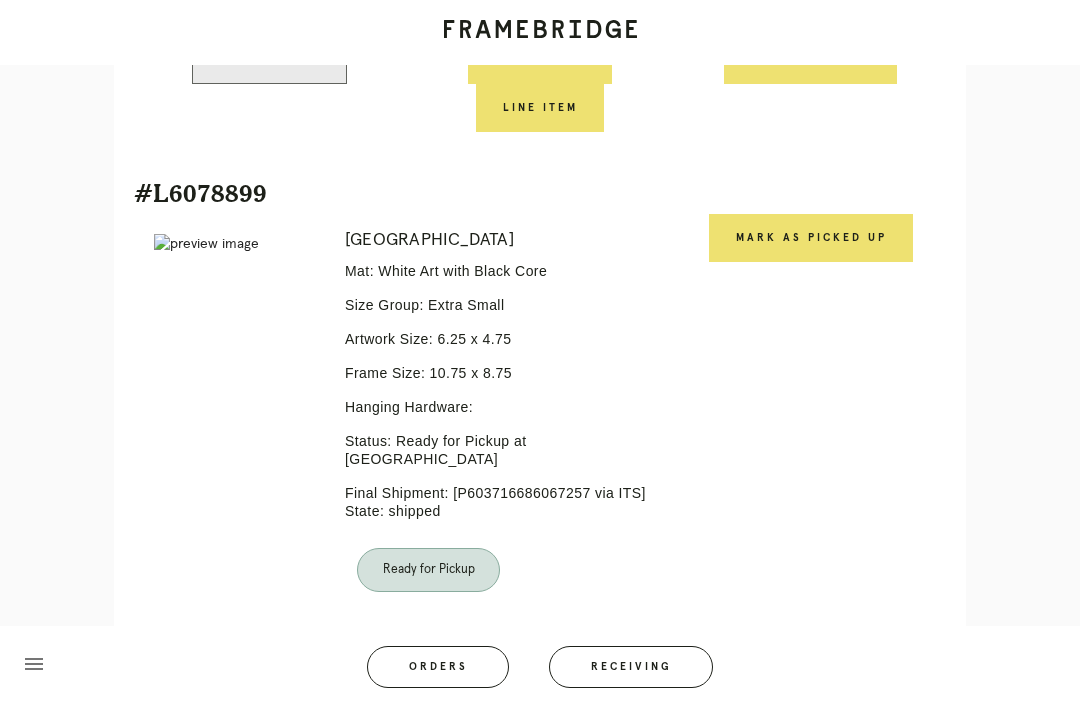 click on "Mark as Picked Up" at bounding box center [810, 437] 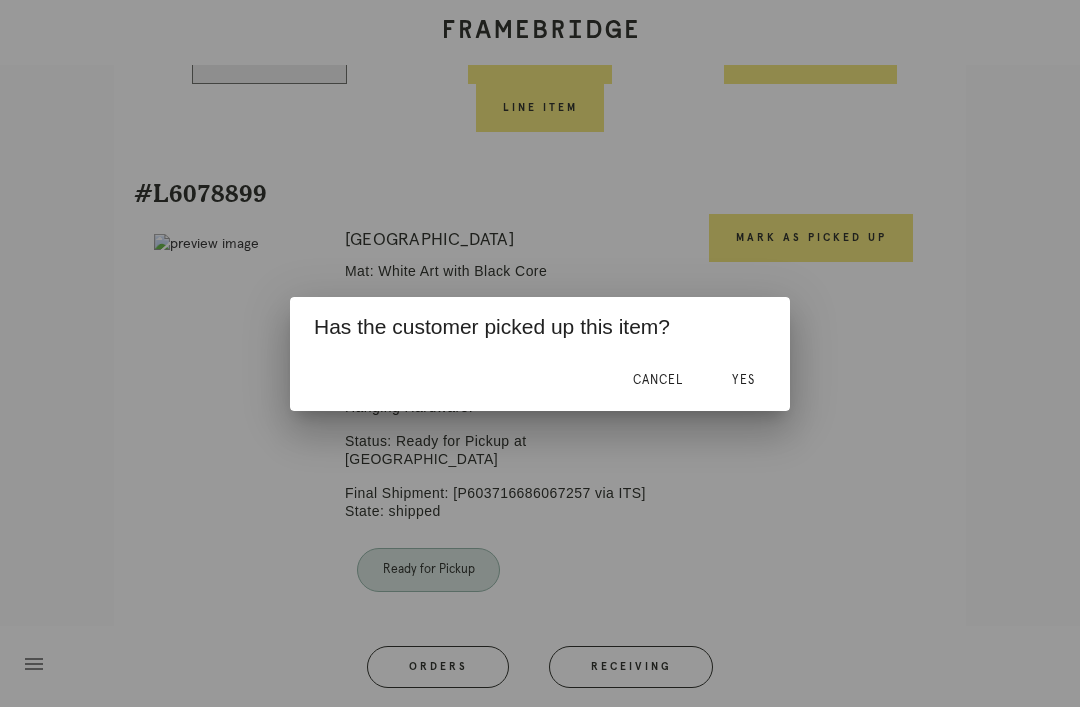 click on "Yes" at bounding box center (743, 380) 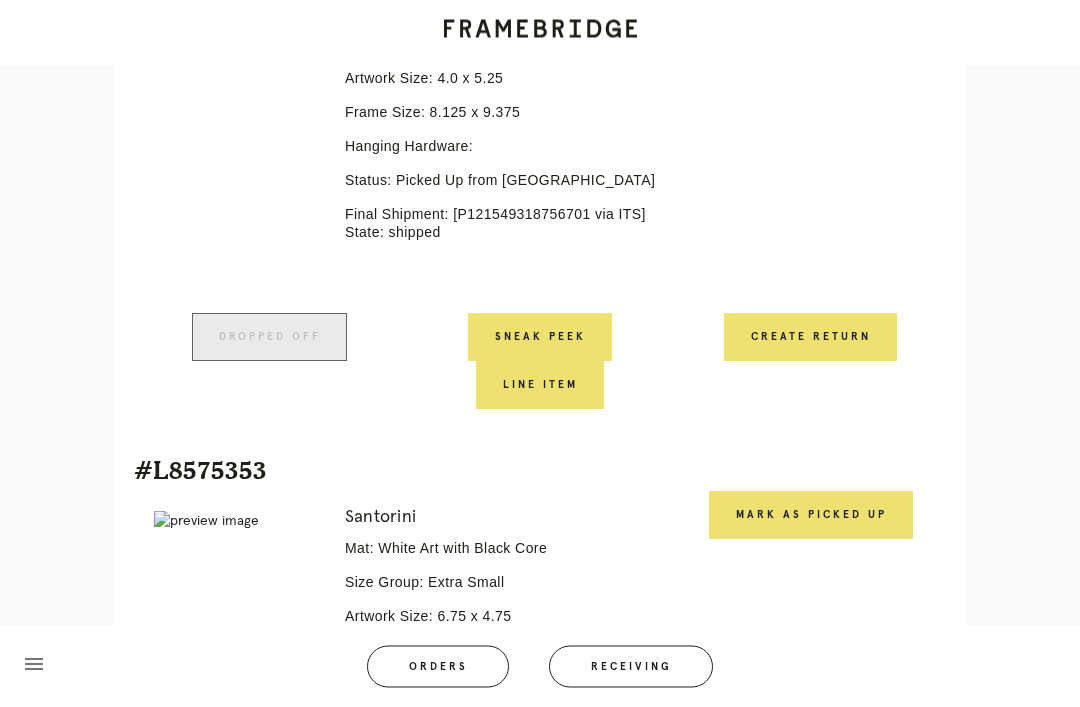 scroll, scrollTop: 1768, scrollLeft: 0, axis: vertical 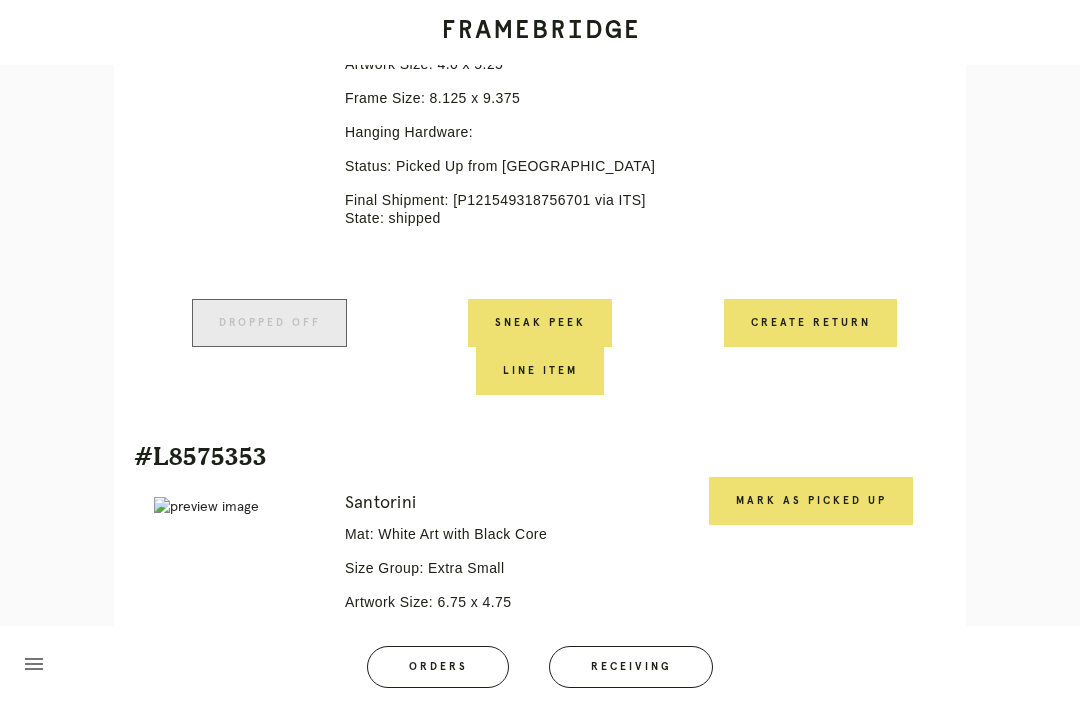 click on "Mark as Picked Up" at bounding box center (811, 501) 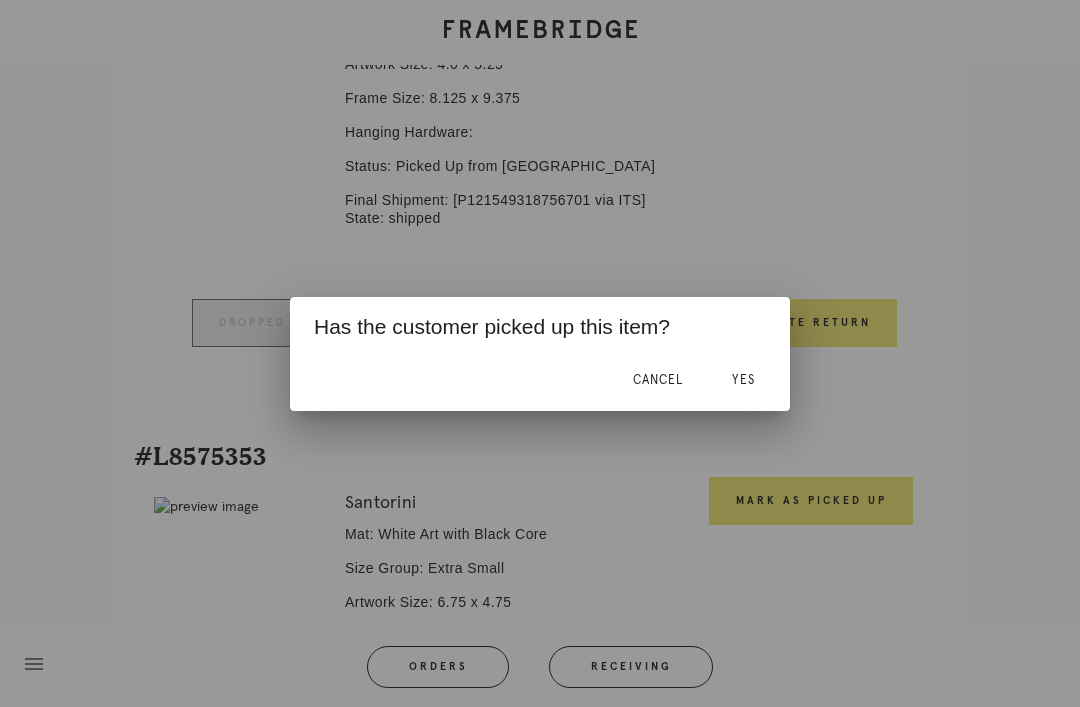 click on "Yes" at bounding box center (743, 381) 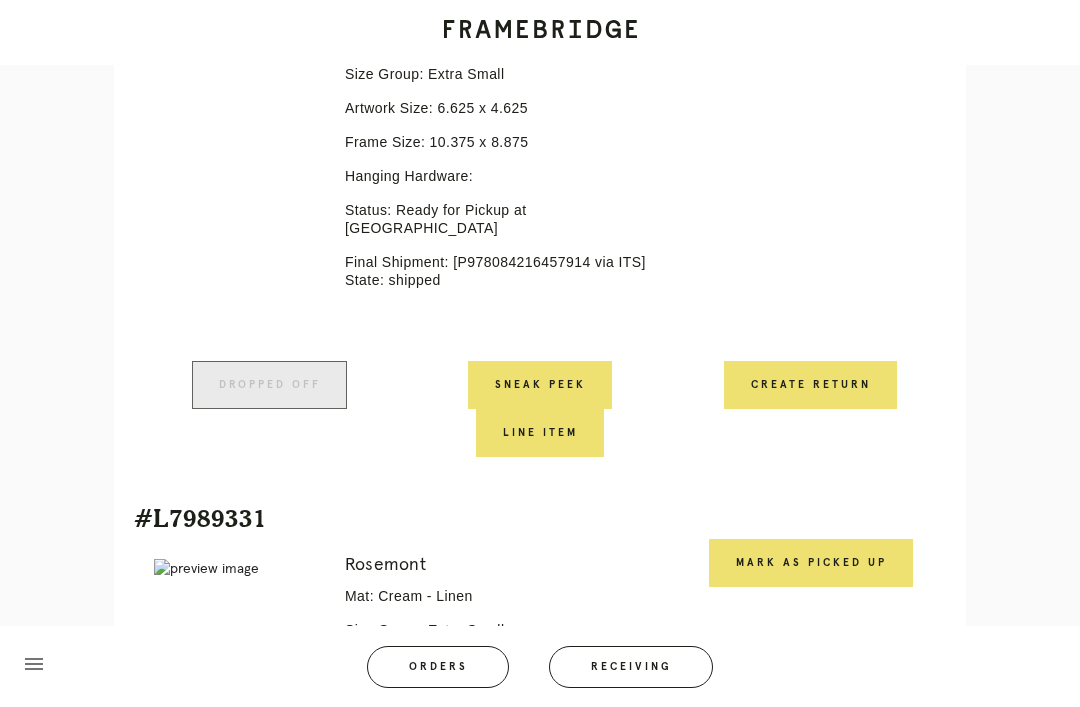 scroll, scrollTop: 2822, scrollLeft: 0, axis: vertical 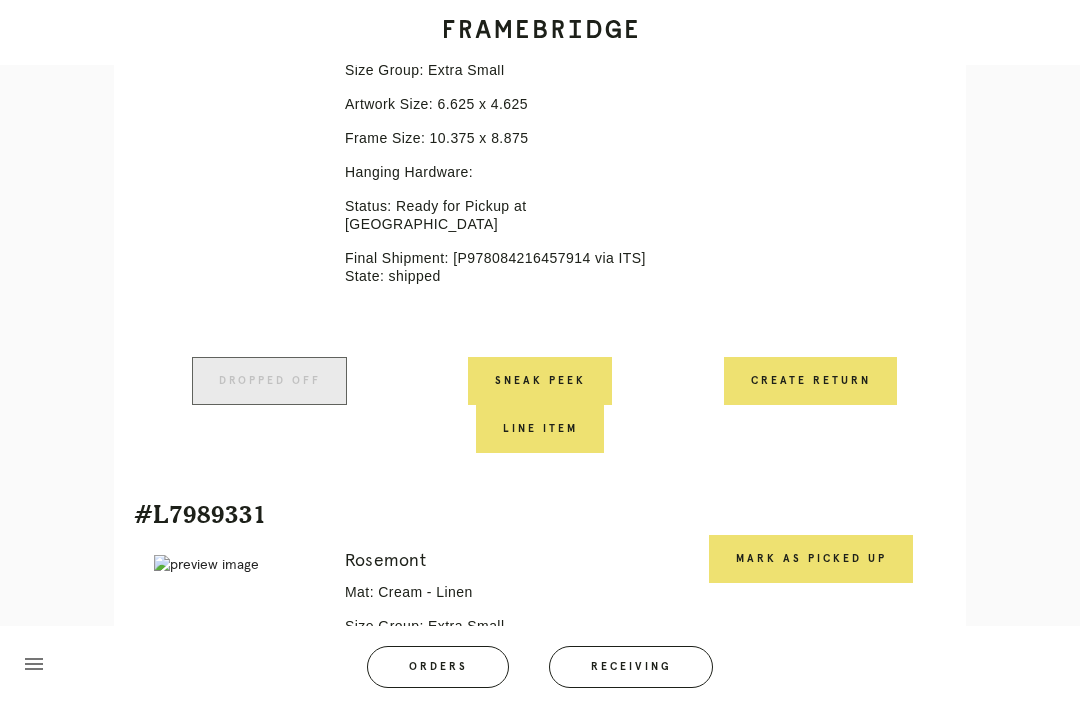 click on "Mark as Picked Up" at bounding box center [811, 559] 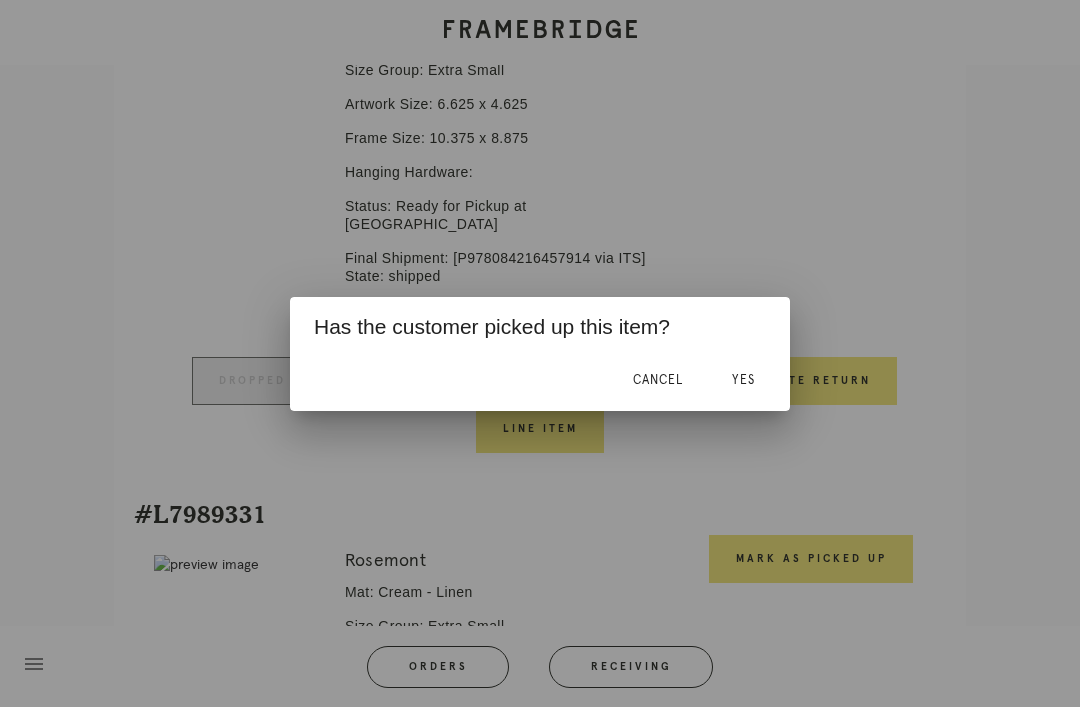 click on "Yes" at bounding box center (743, 380) 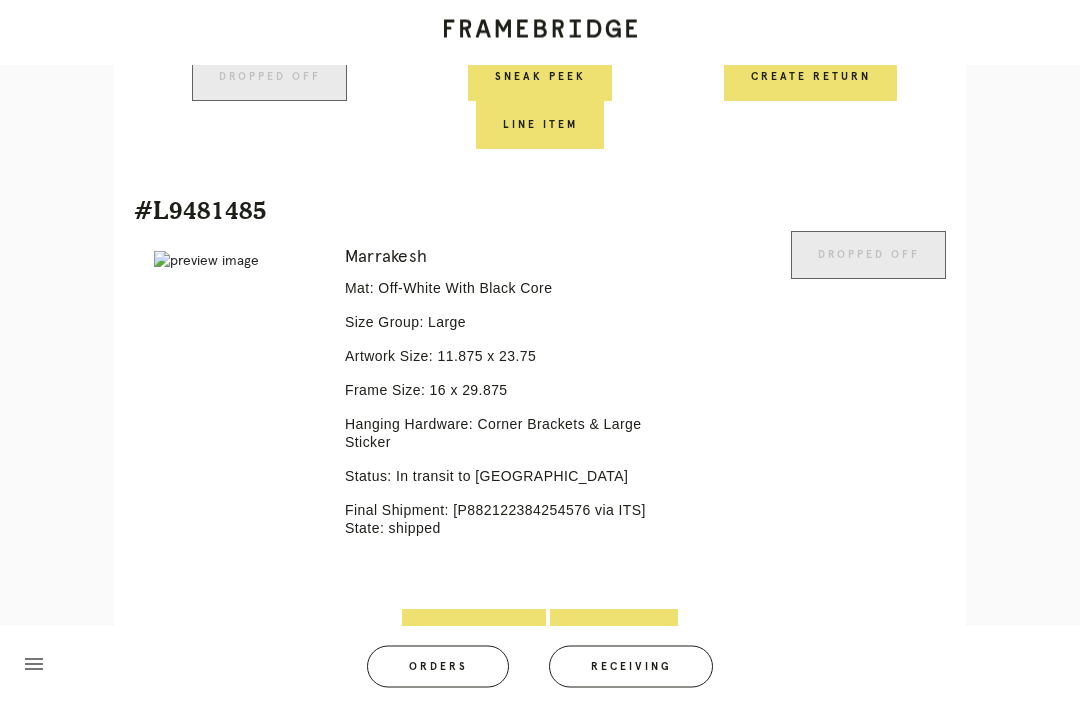 scroll, scrollTop: 3682, scrollLeft: 0, axis: vertical 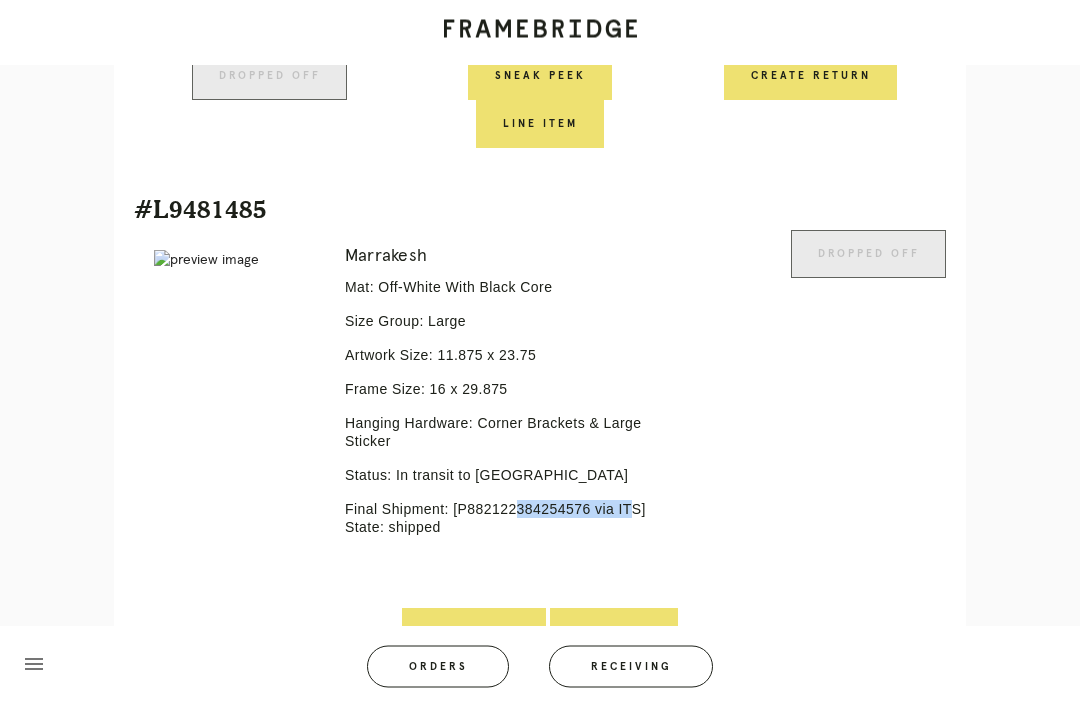 click on "Receiving" at bounding box center [631, 667] 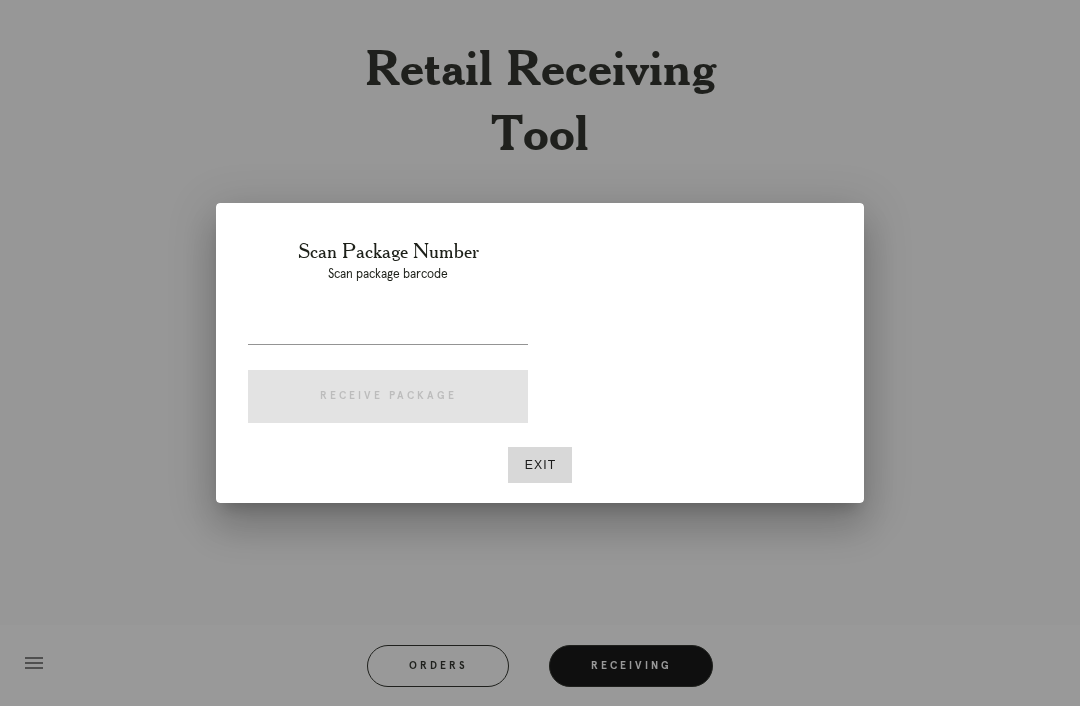 scroll, scrollTop: 64, scrollLeft: 0, axis: vertical 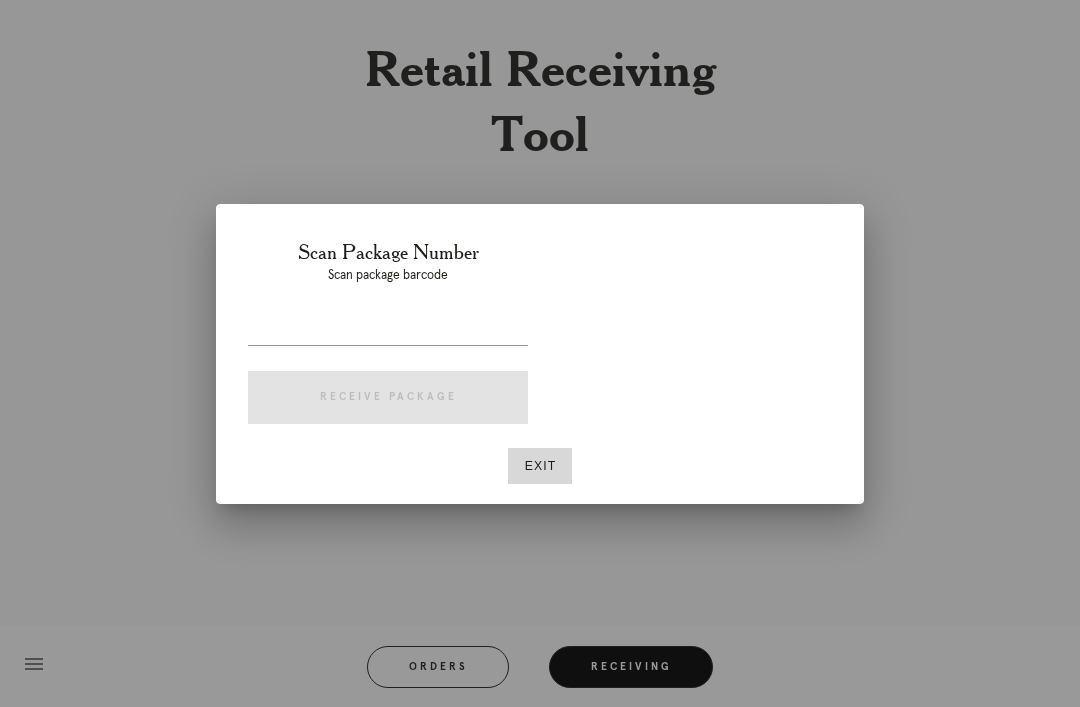 click at bounding box center [388, 329] 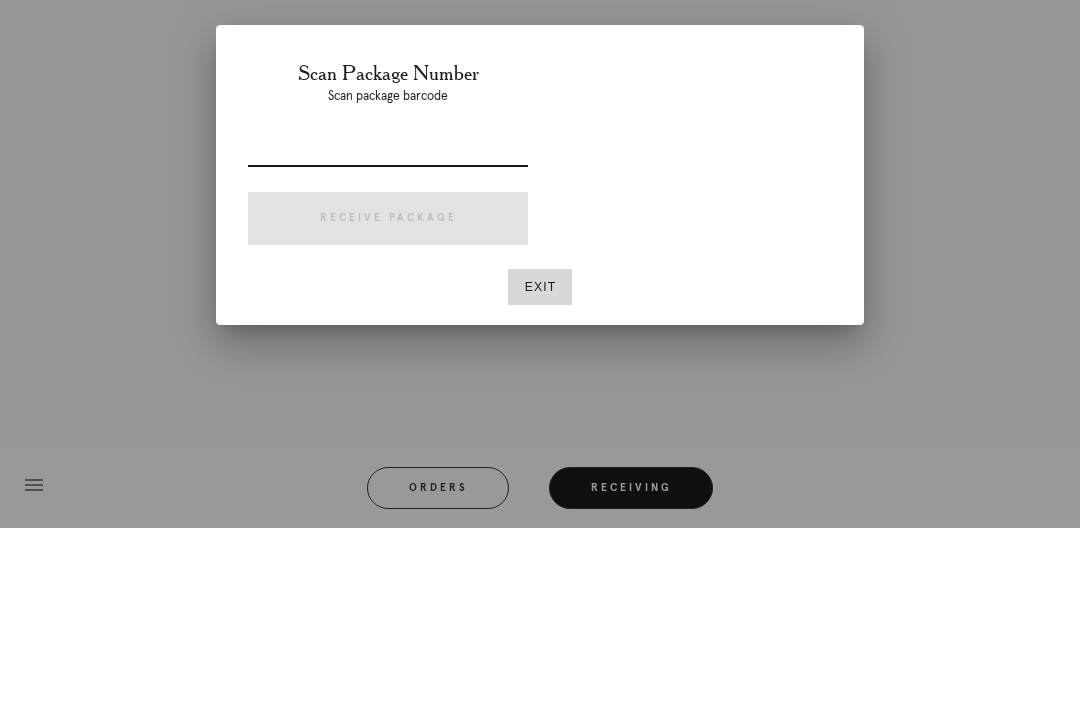 click at bounding box center (388, 329) 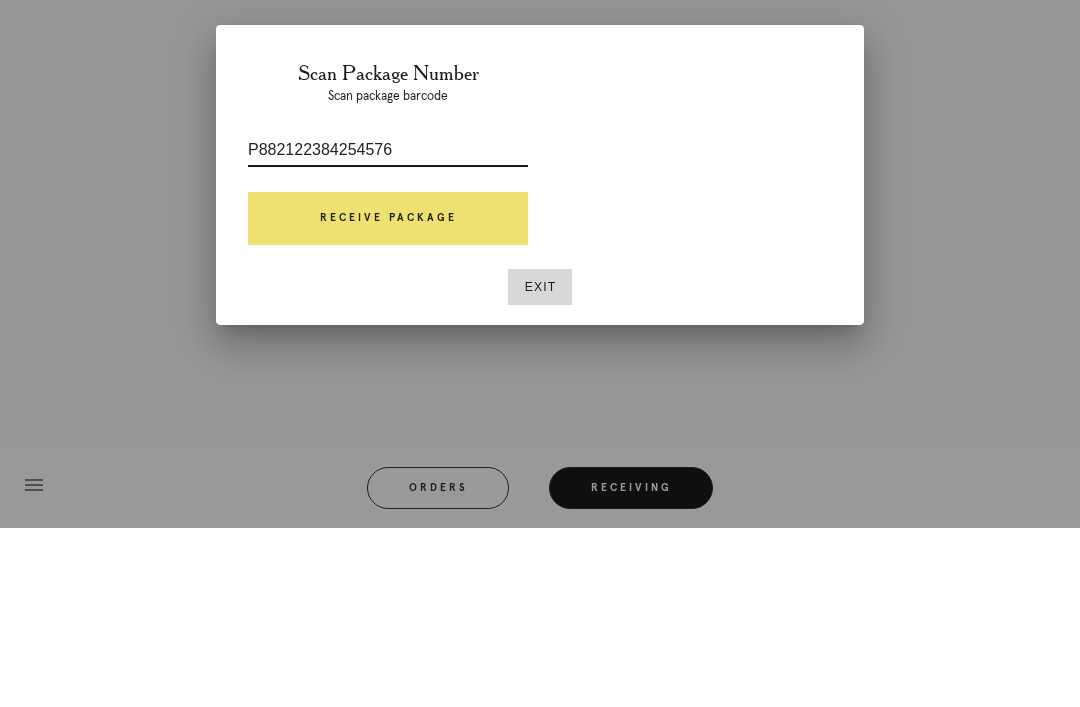 type on "P882122384254576" 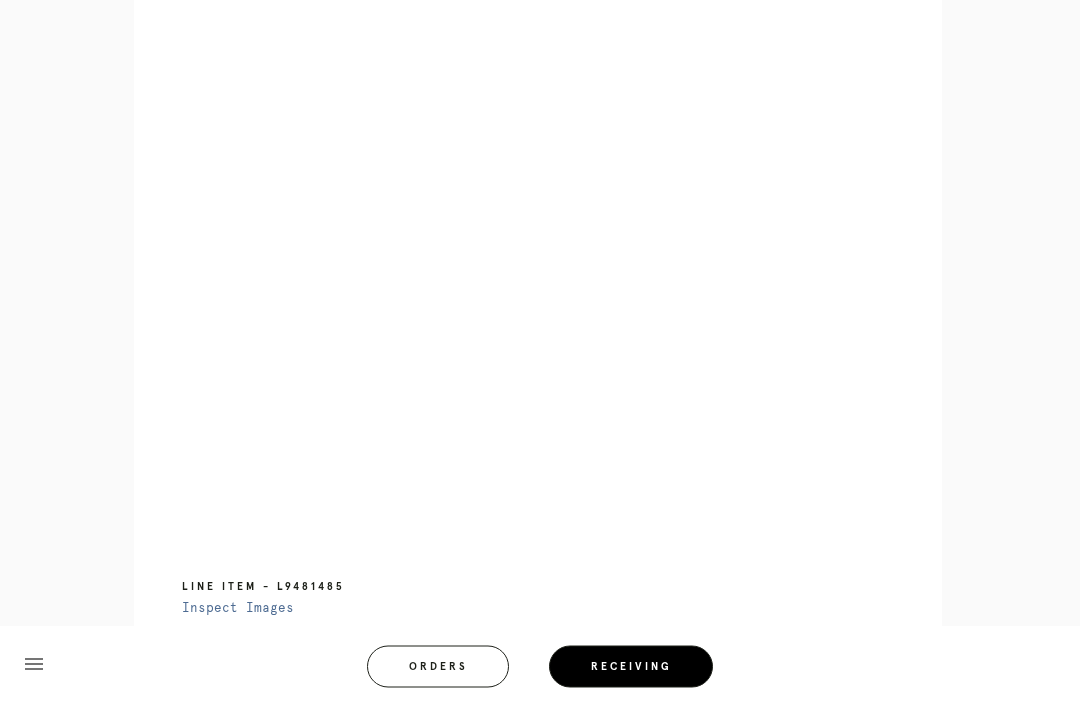 scroll, scrollTop: 949, scrollLeft: 0, axis: vertical 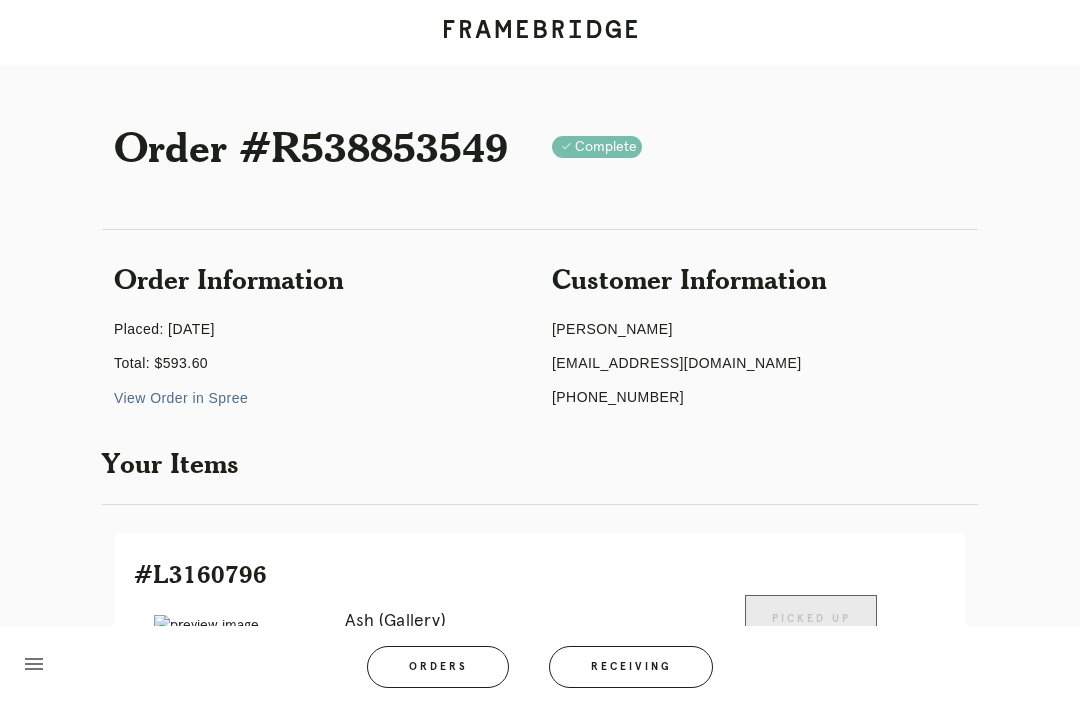 click on "Receiving" at bounding box center [631, 667] 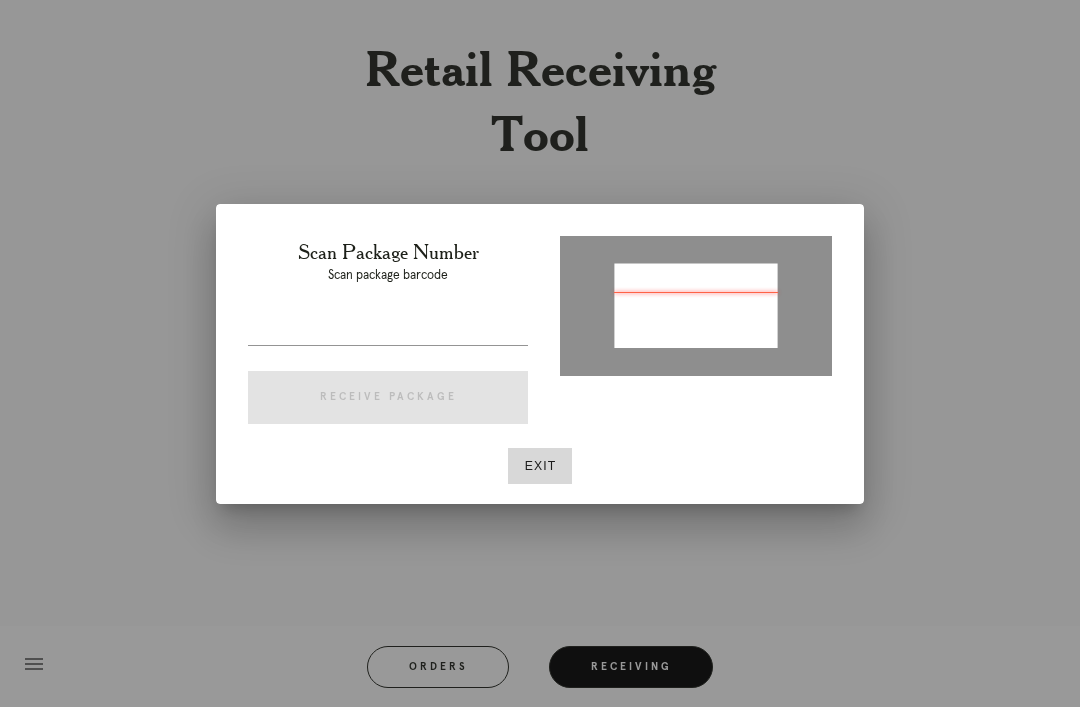 type on "P667711355782385" 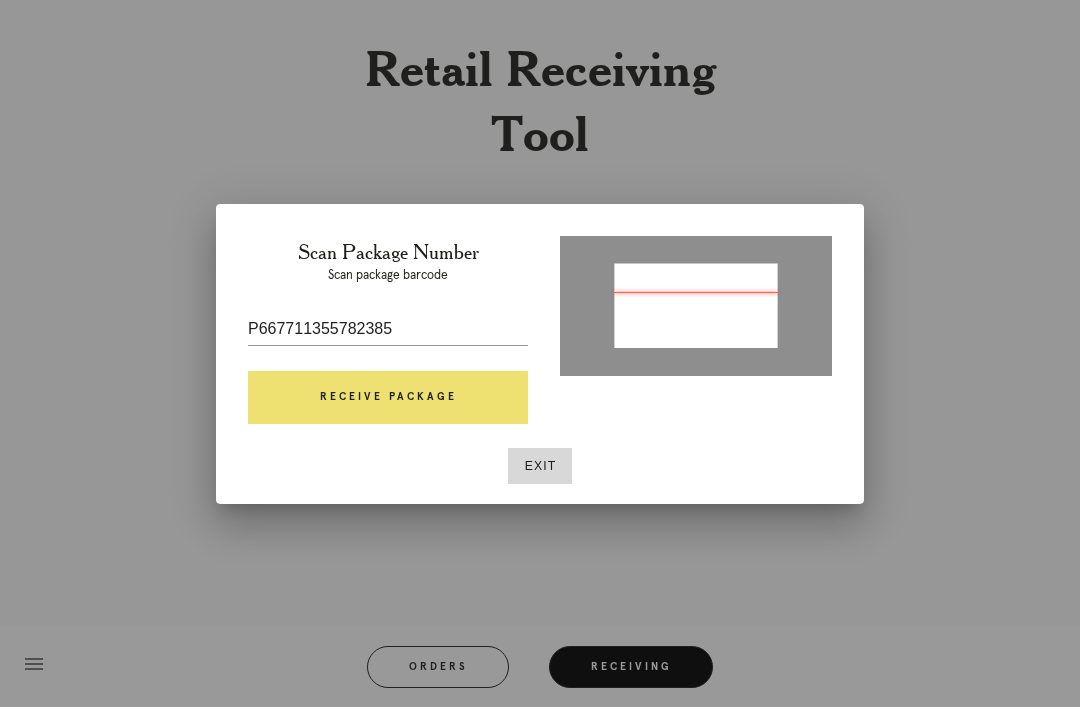 click on "Receive Package" at bounding box center [388, 398] 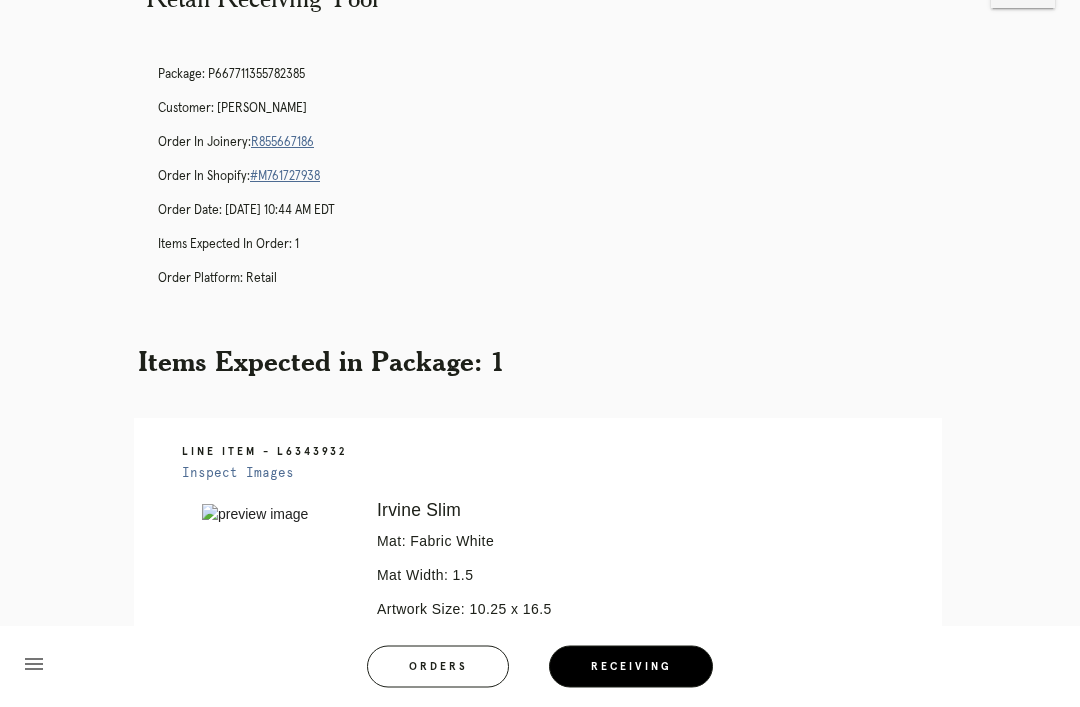 scroll, scrollTop: 34, scrollLeft: 0, axis: vertical 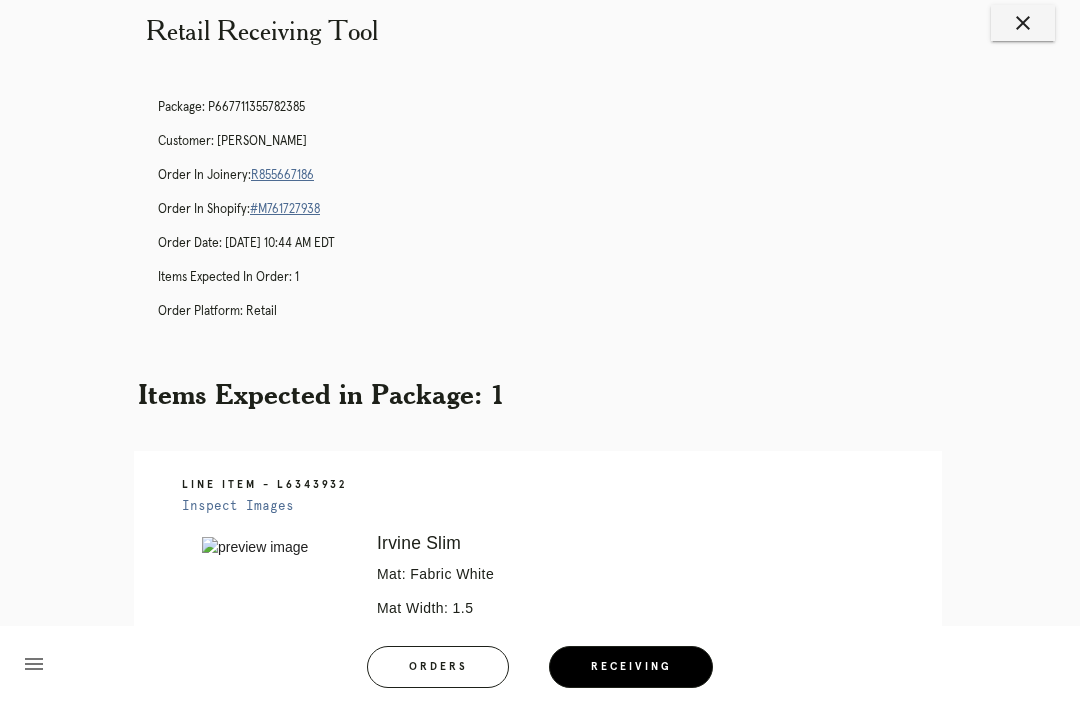 click on "R855667186" at bounding box center [282, 175] 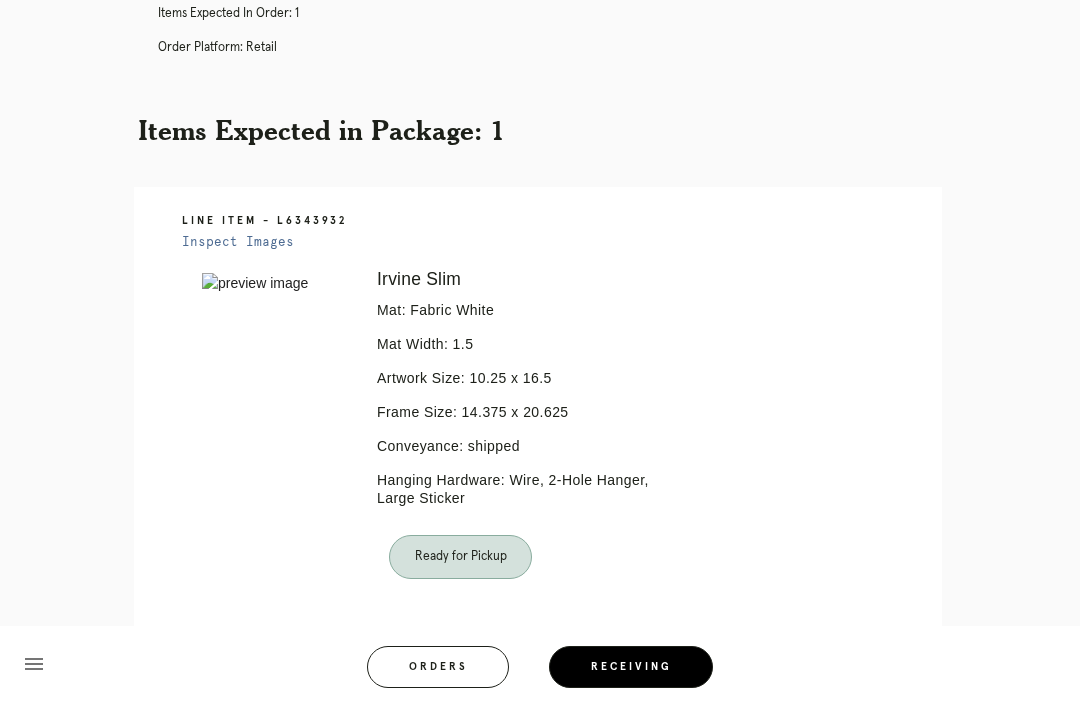 scroll, scrollTop: 0, scrollLeft: 0, axis: both 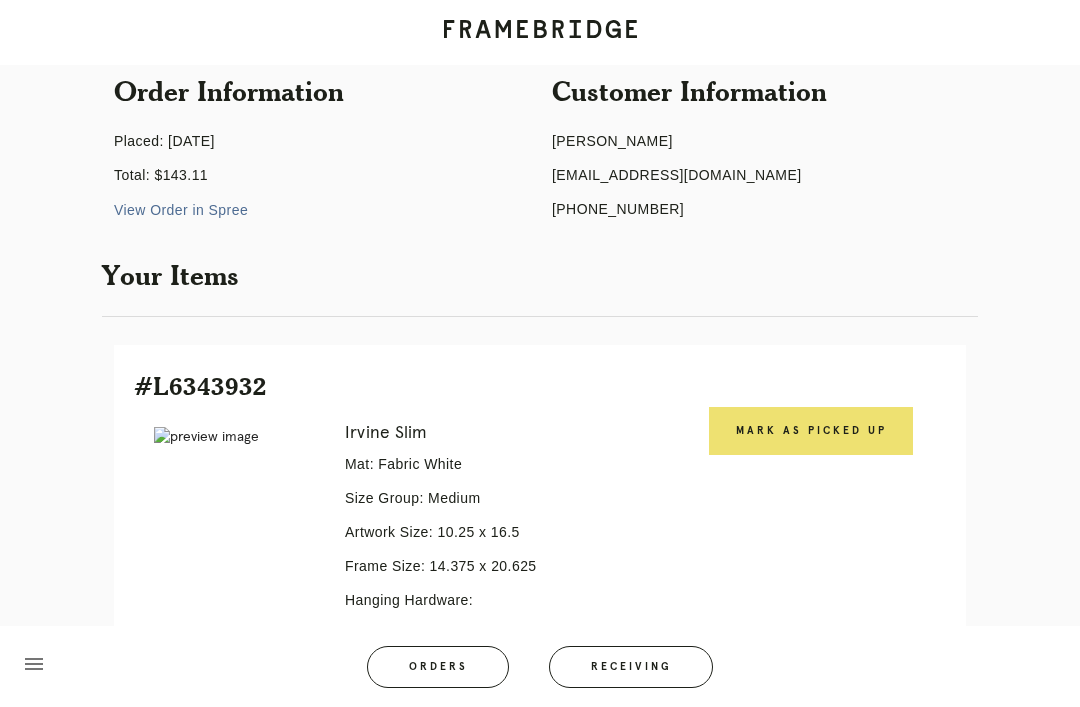 click on "Mark as Picked Up" at bounding box center [811, 431] 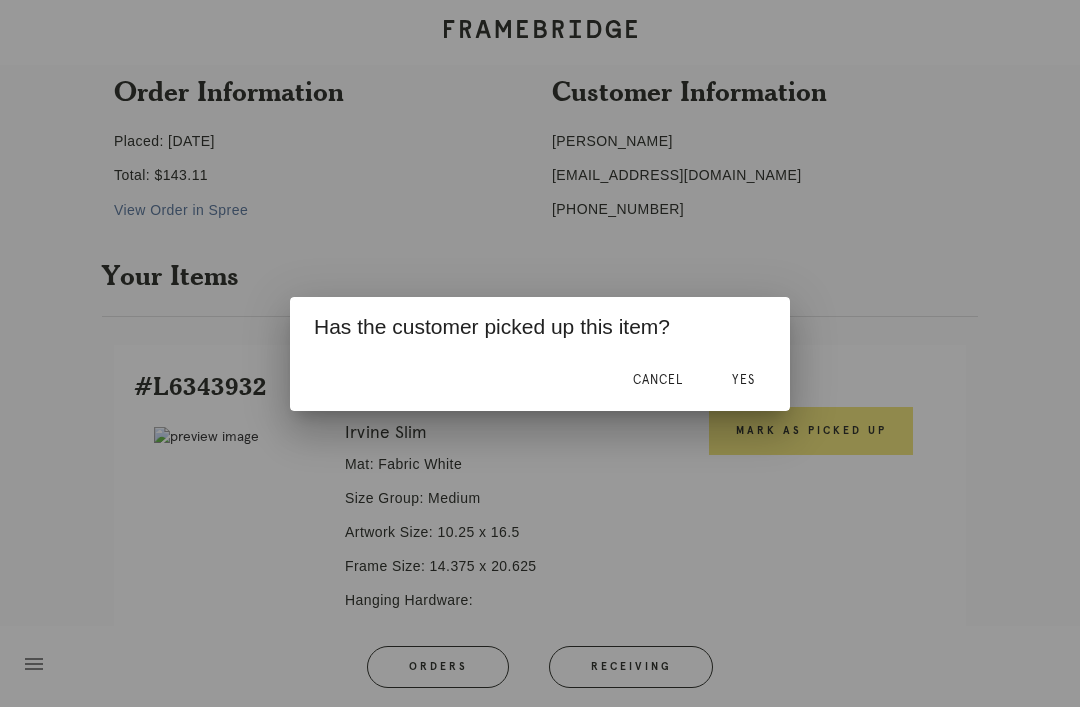 click on "Yes" at bounding box center (743, 381) 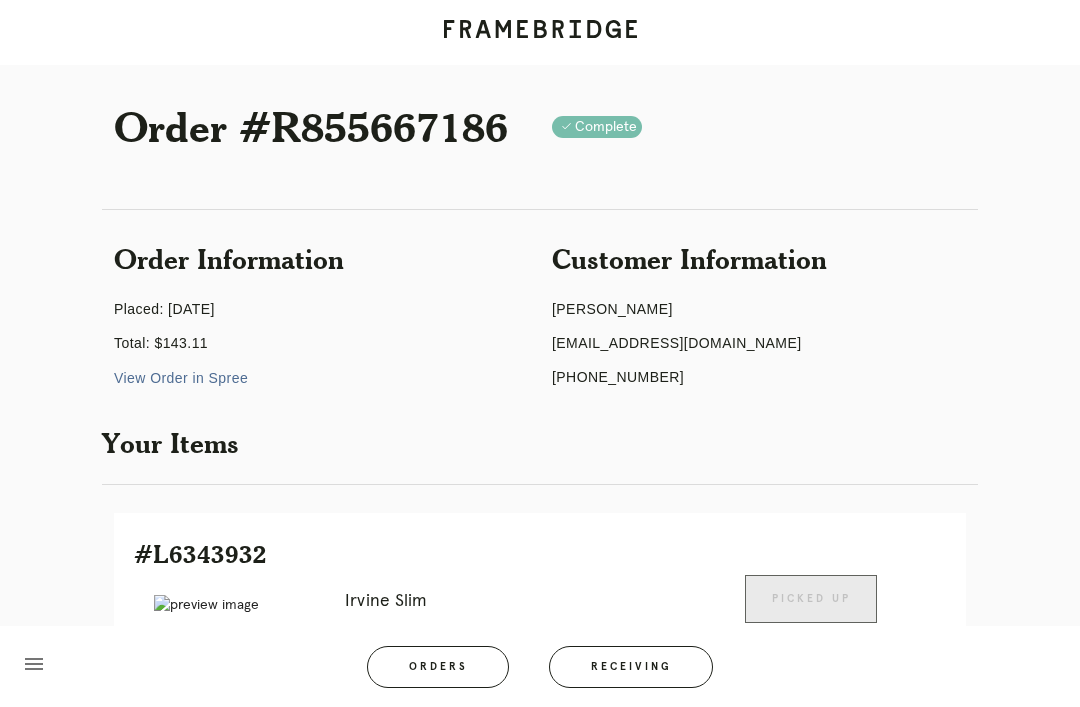 scroll, scrollTop: 0, scrollLeft: 0, axis: both 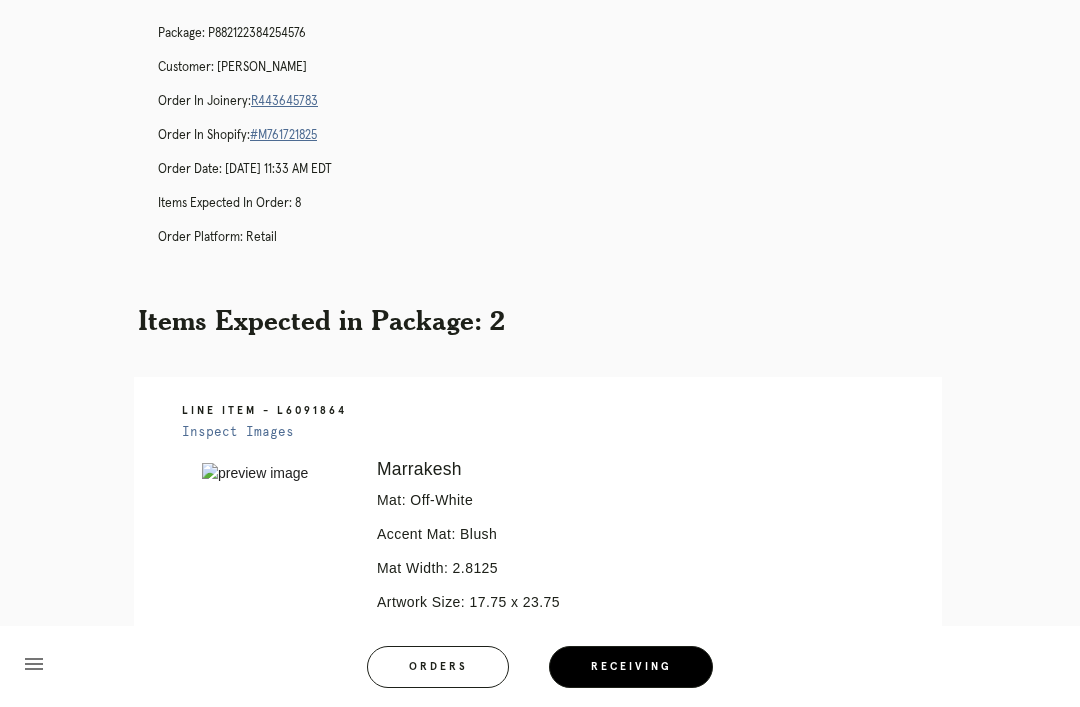 click on "R443645783" at bounding box center [284, 101] 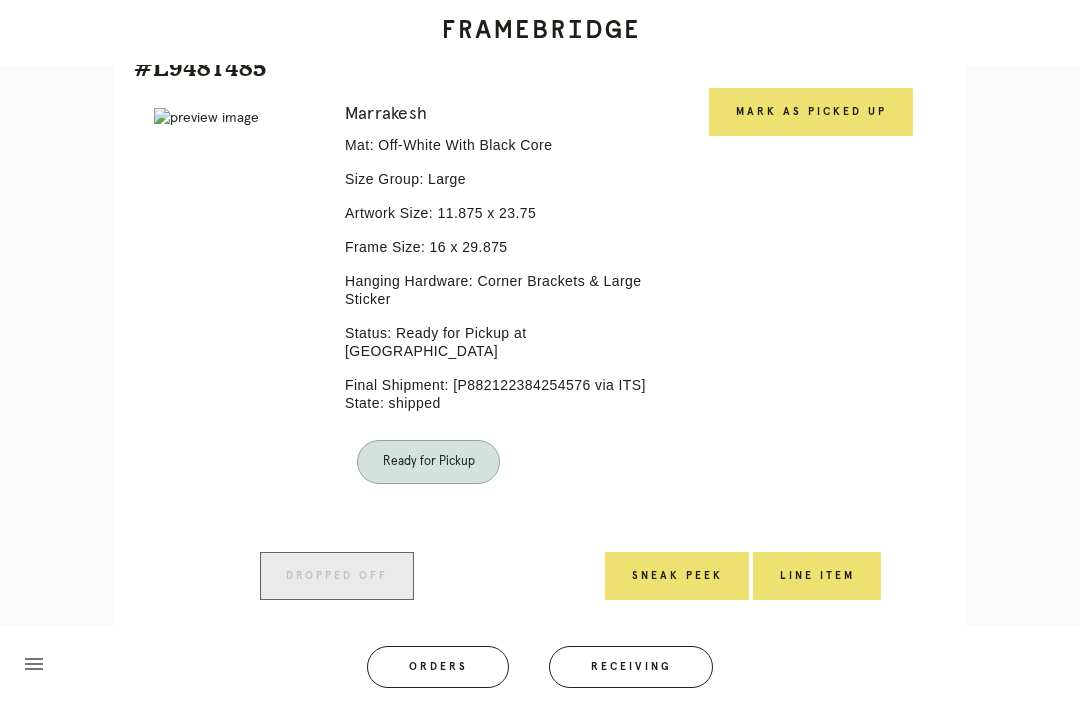 scroll, scrollTop: 3736, scrollLeft: 0, axis: vertical 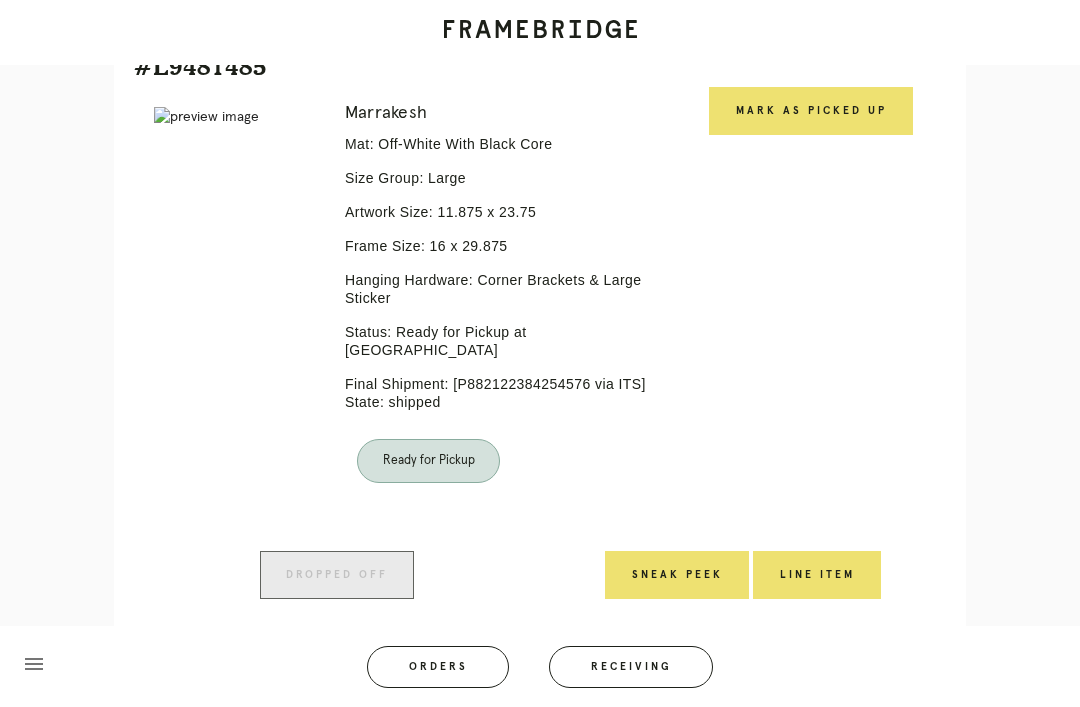 click on "Mark as Picked Up" at bounding box center [811, 111] 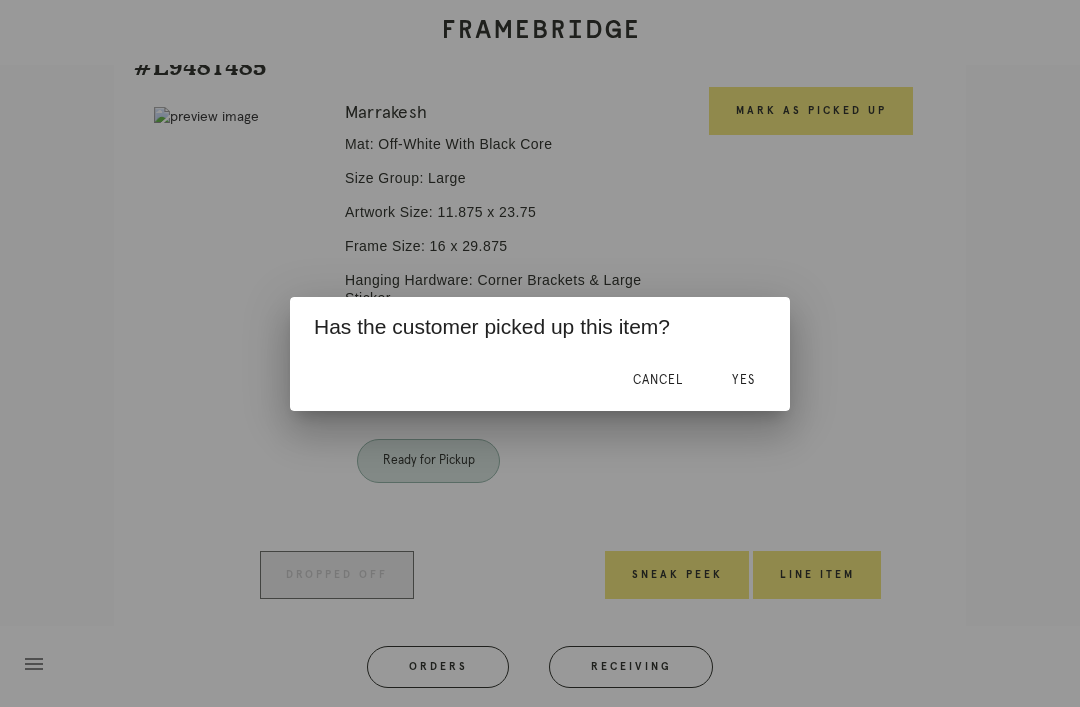 click on "Yes" at bounding box center [743, 380] 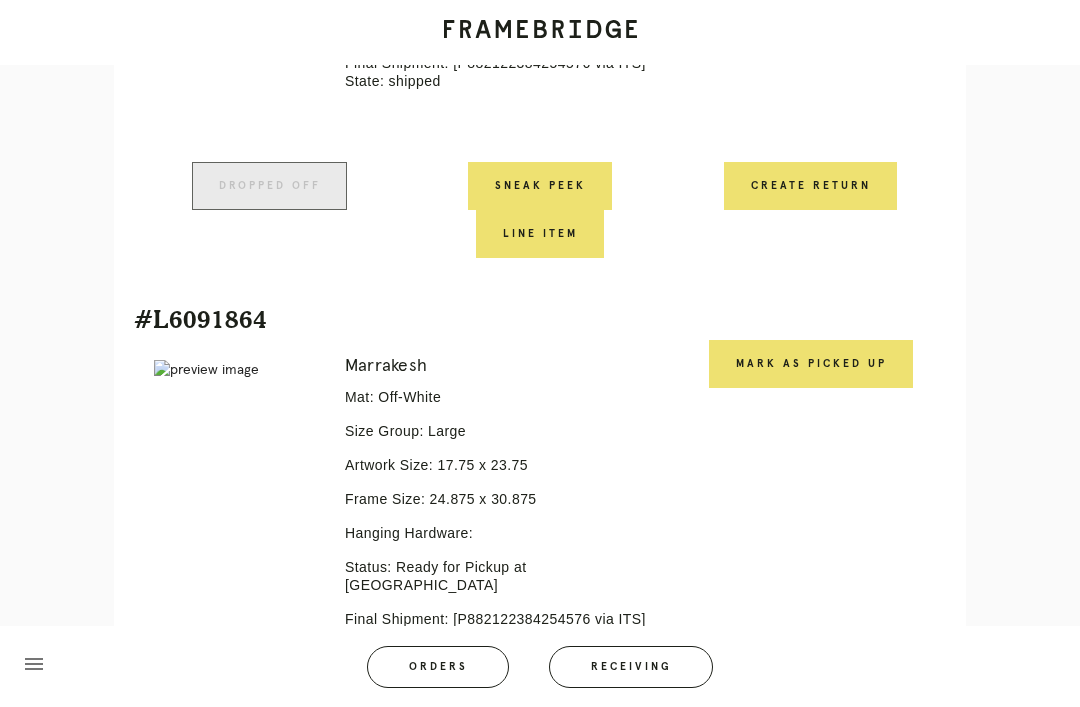scroll, scrollTop: 4238, scrollLeft: 0, axis: vertical 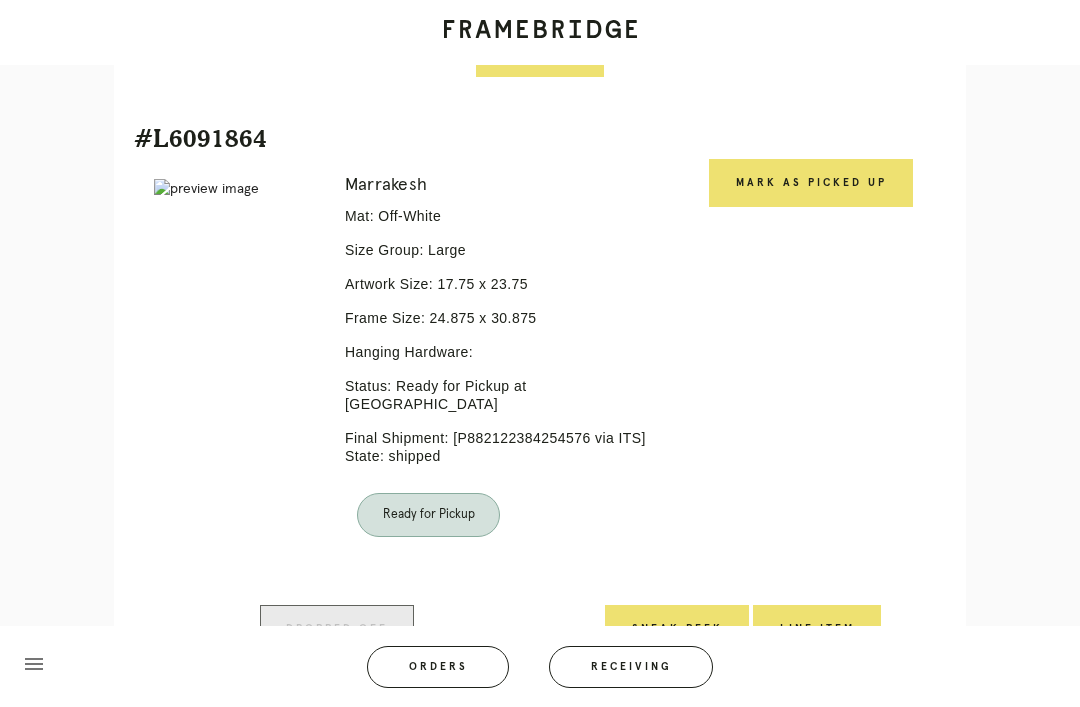 click on "Mark as Picked Up" at bounding box center (811, 183) 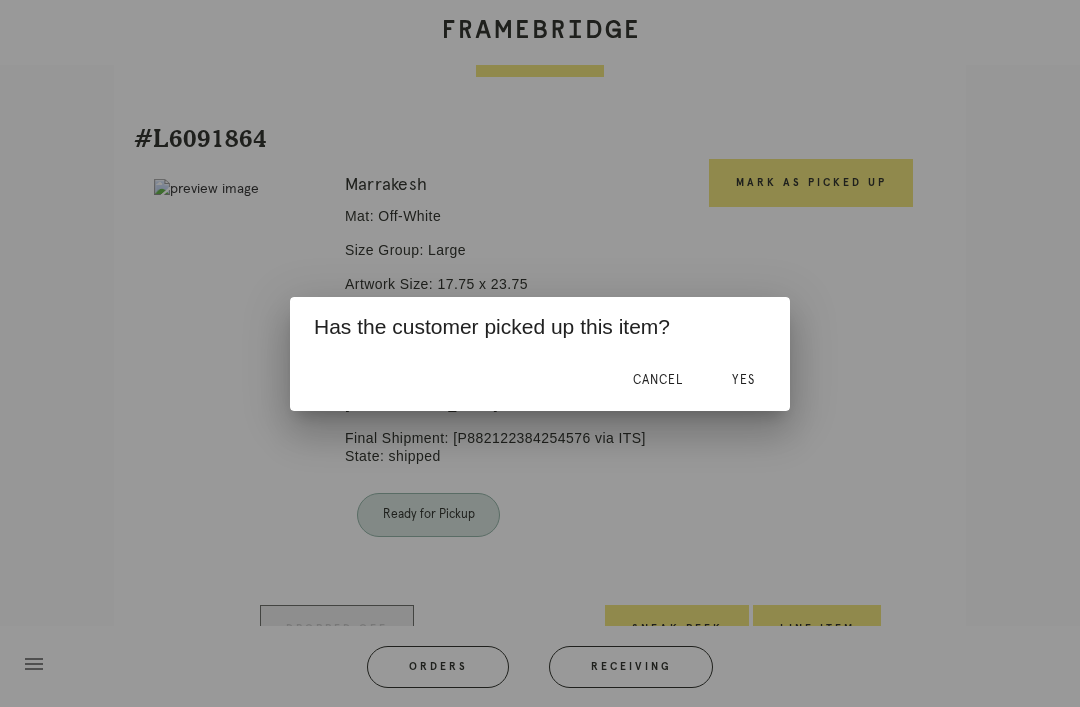click on "Yes" at bounding box center (743, 381) 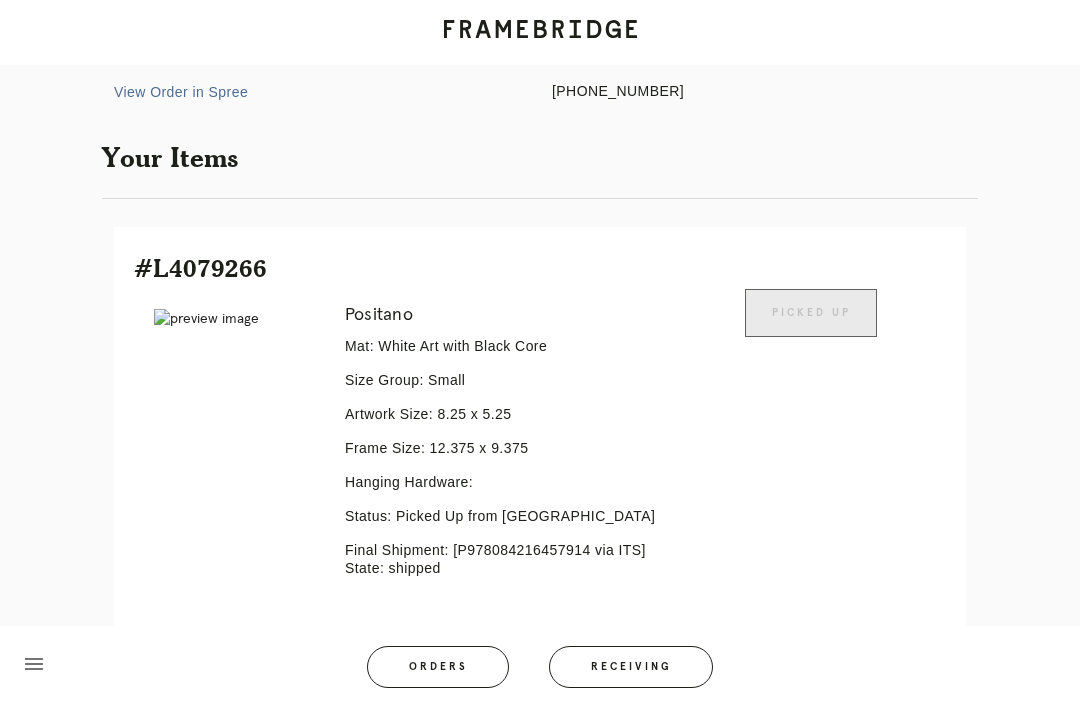 scroll, scrollTop: 0, scrollLeft: 0, axis: both 